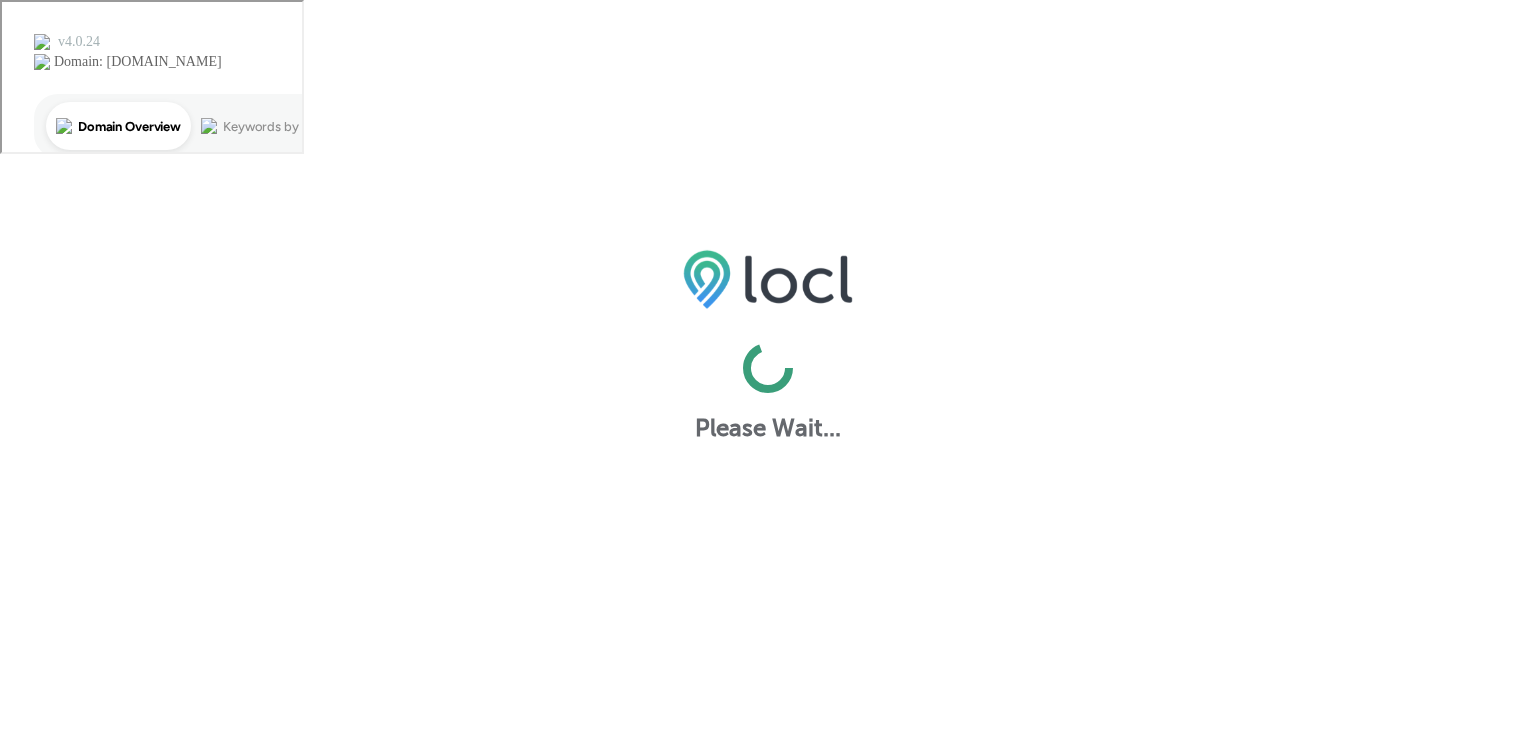scroll, scrollTop: 0, scrollLeft: 0, axis: both 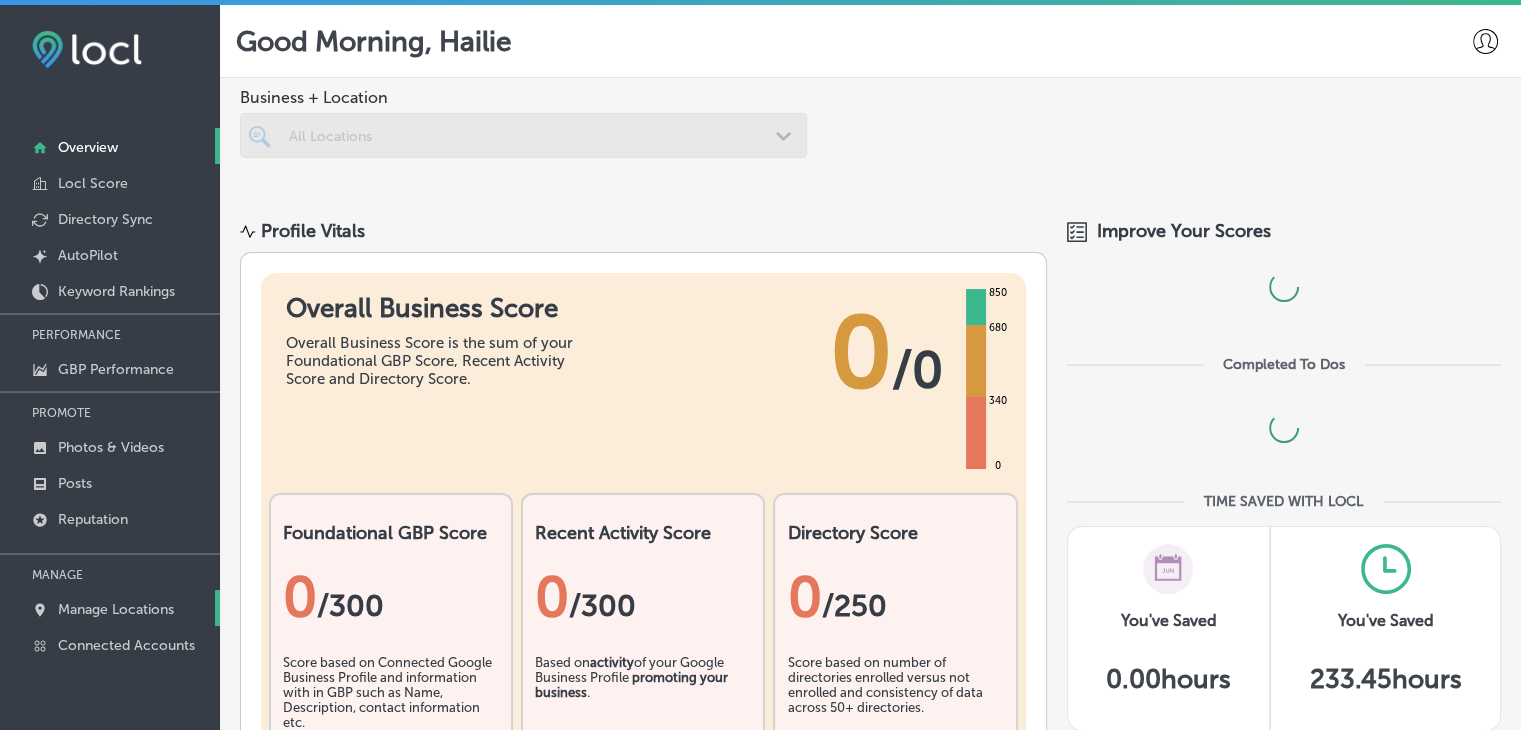 click on "Manage Locations" at bounding box center (116, 609) 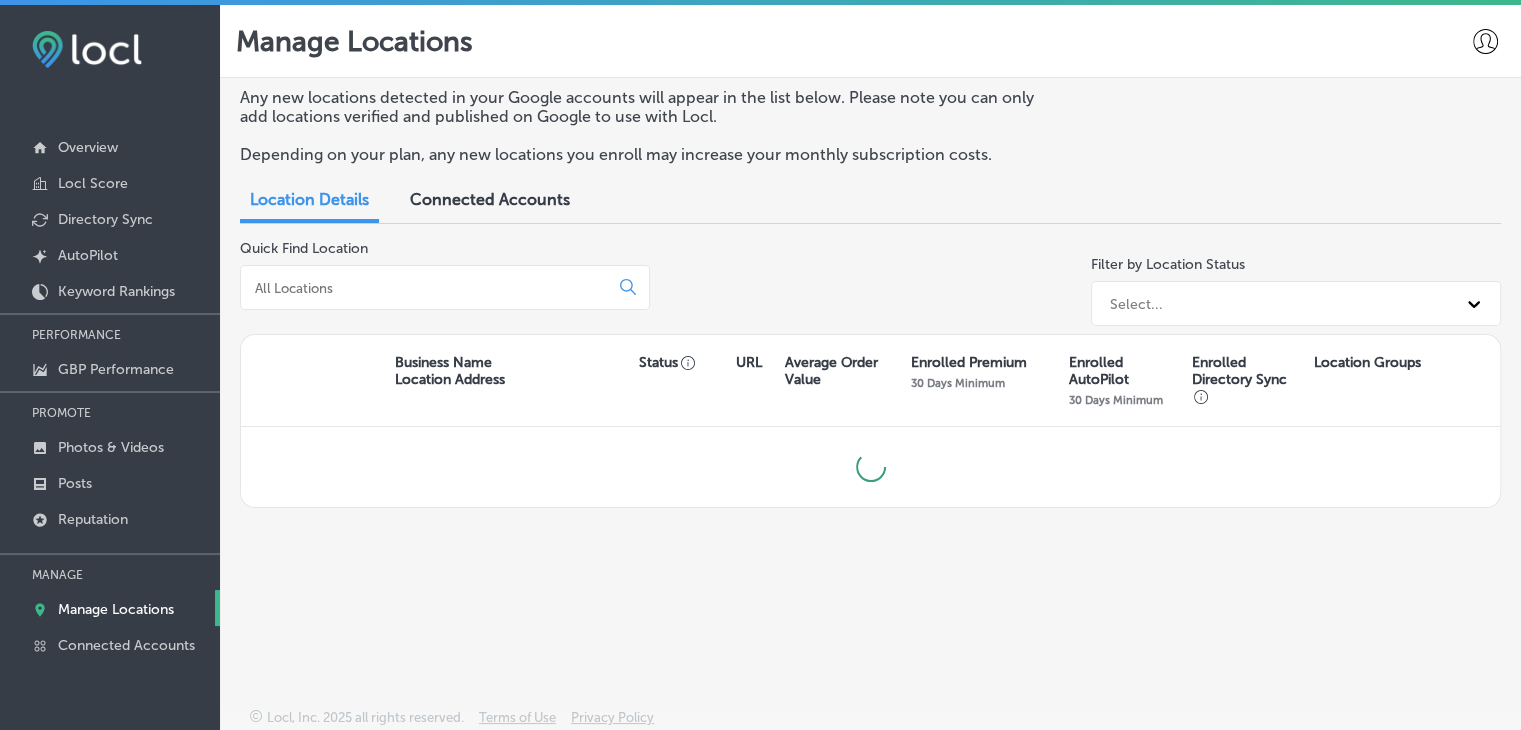 drag, startPoint x: 384, startPoint y: 266, endPoint x: 384, endPoint y: 279, distance: 13 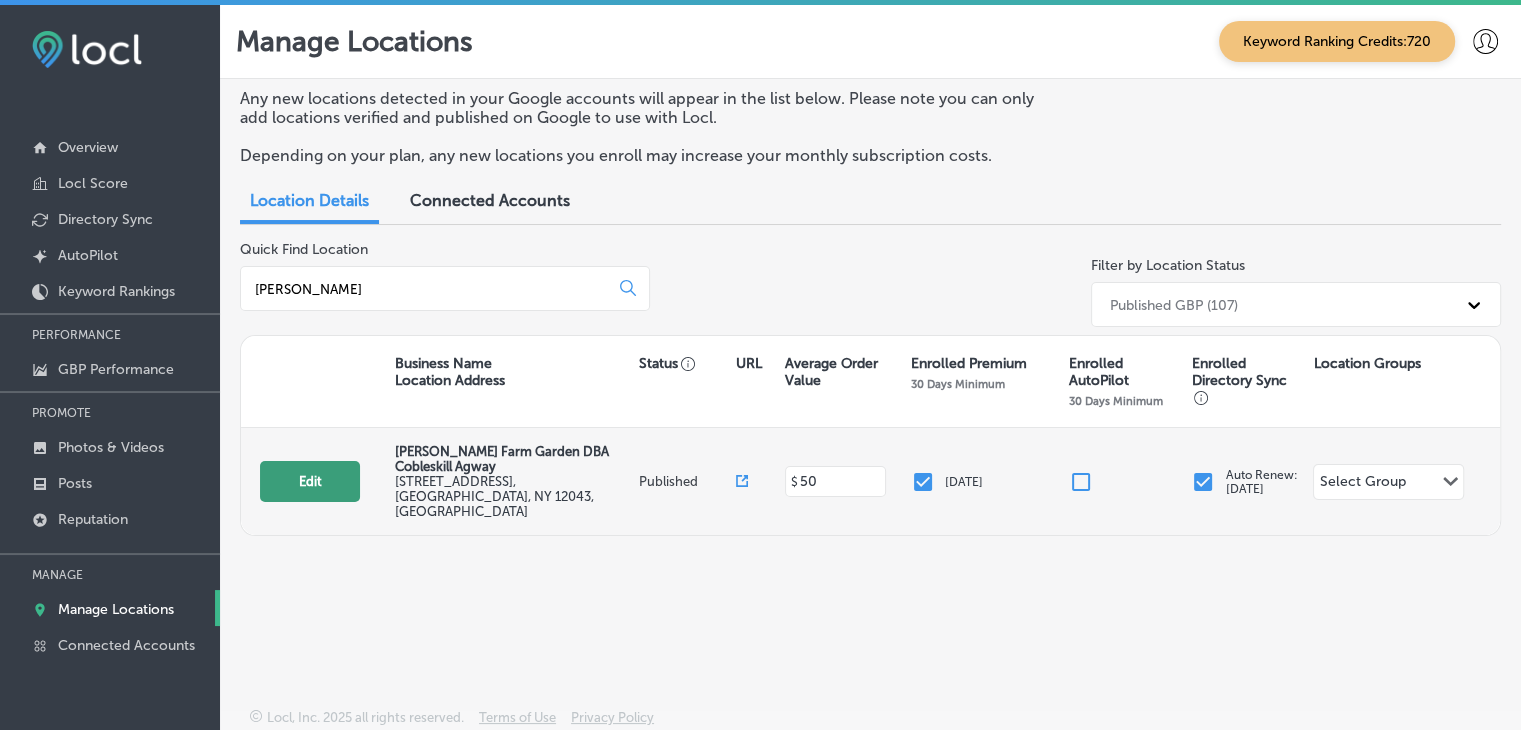 type on "[PERSON_NAME]" 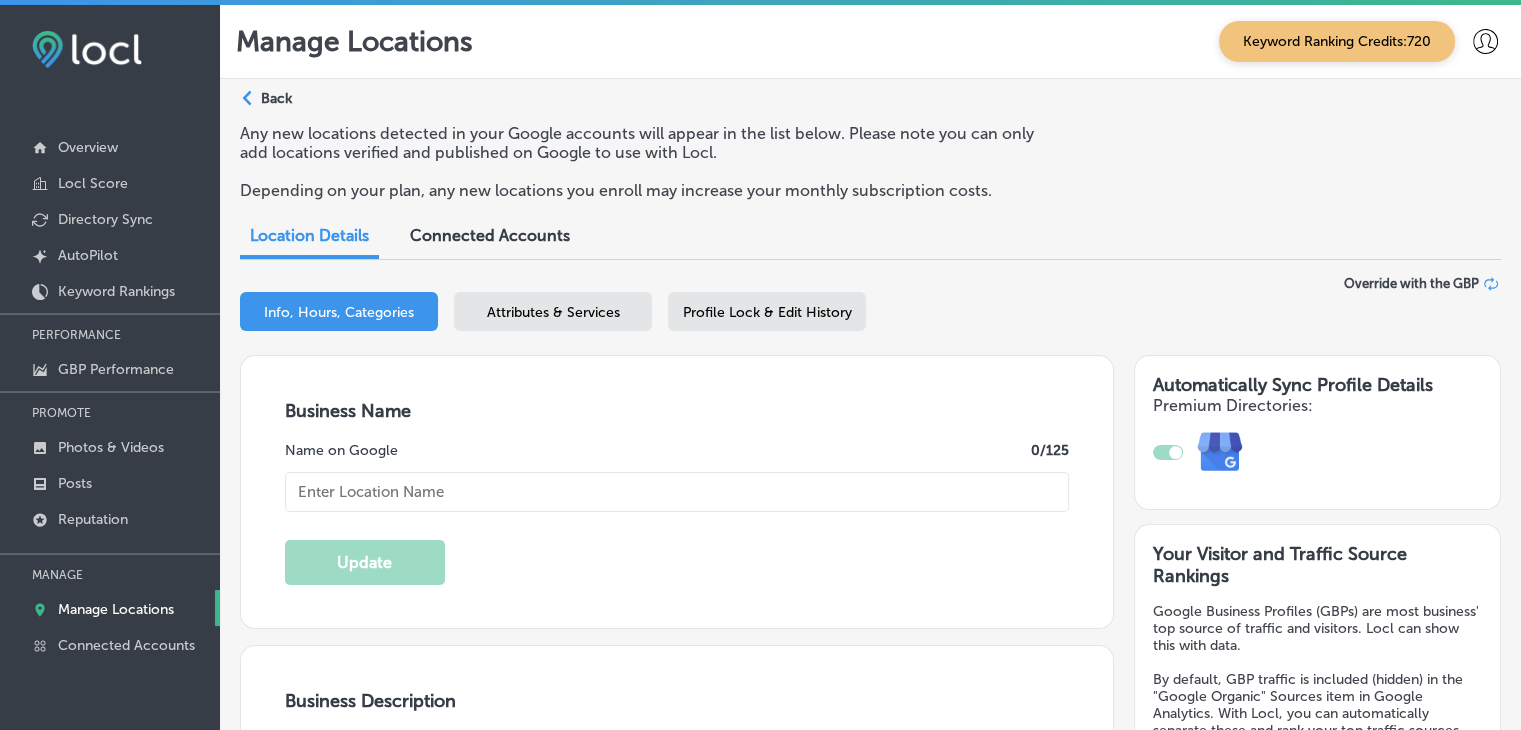 type on "[PERSON_NAME][GEOGRAPHIC_DATA] in [GEOGRAPHIC_DATA], [GEOGRAPHIC_DATA], is your trusted local hardware store offering everything you need for home improvement, gardening, and more. We carry a wide selection of power tools, plumbing and electrical supplies, building materials, lumber, paint, and lawn and garden tools to help you tackle any project. In addition, we offer equipment rentals, small engine repairs, and a variety of pet and farm products. Our knowledgeable and friendly team is here to provide expert advice and personalized service, ensuring you get the right products every time. Visit us [DATE] for top-quality service and trusted products from a local business that cares!" 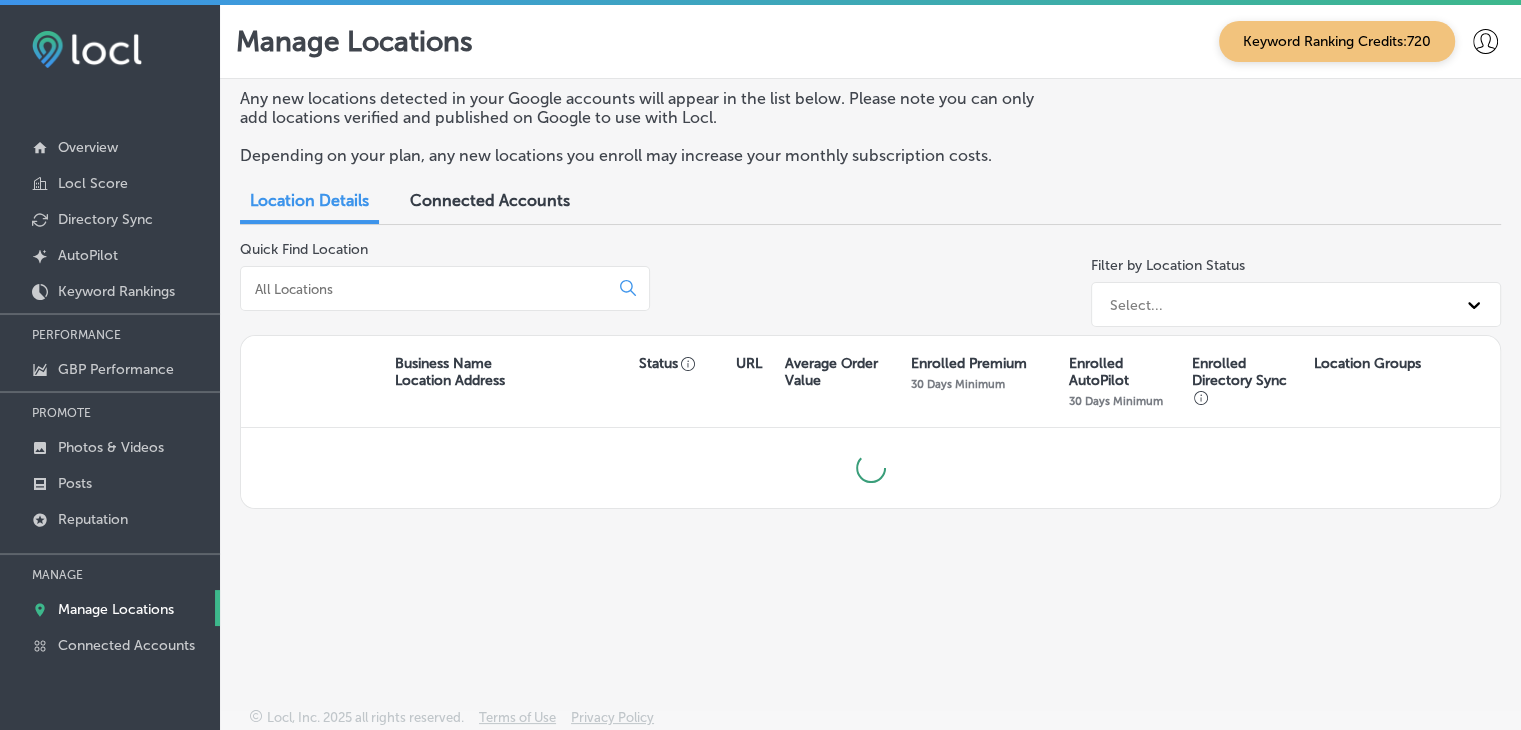 click on "Quick Find Location" at bounding box center [445, 288] 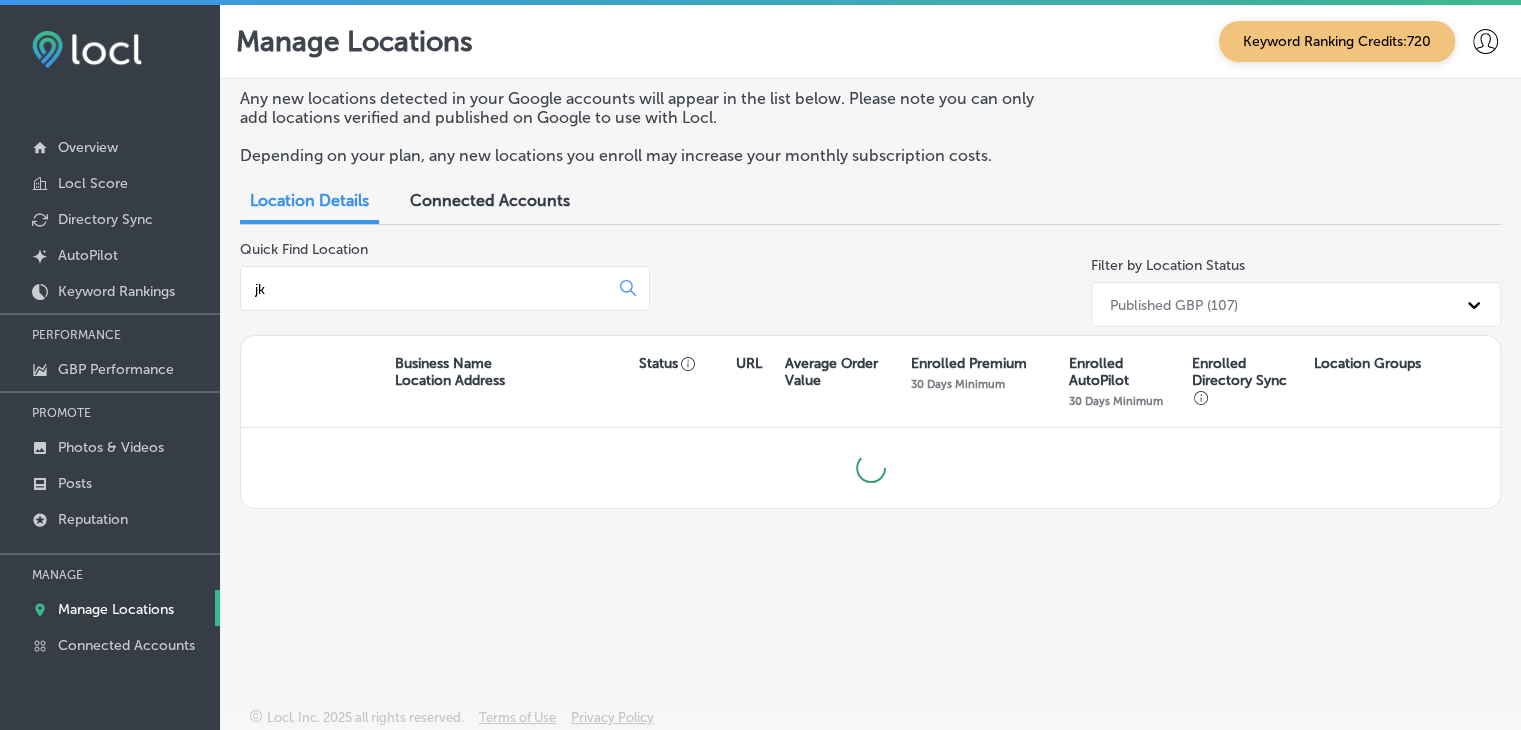 type on "j" 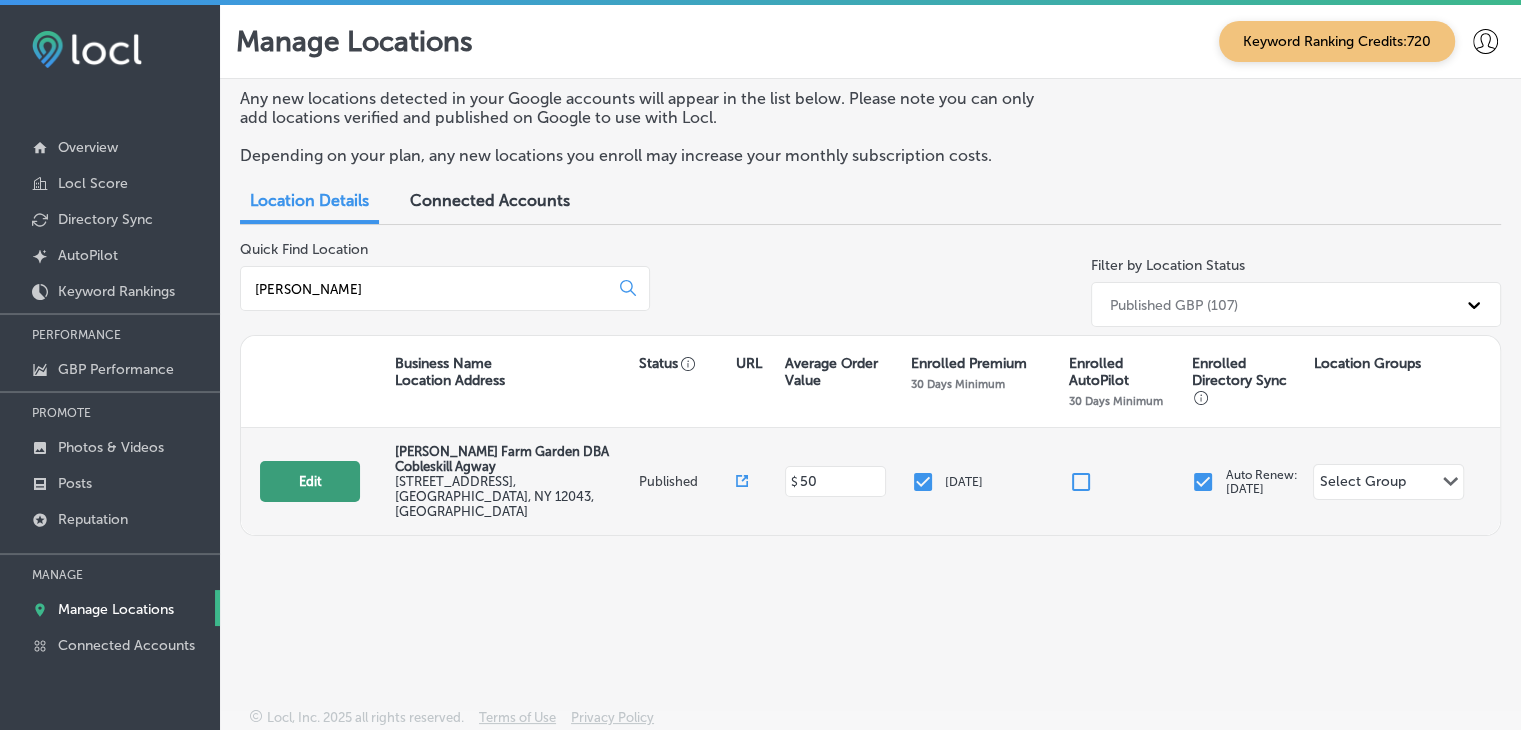 type on "[PERSON_NAME]" 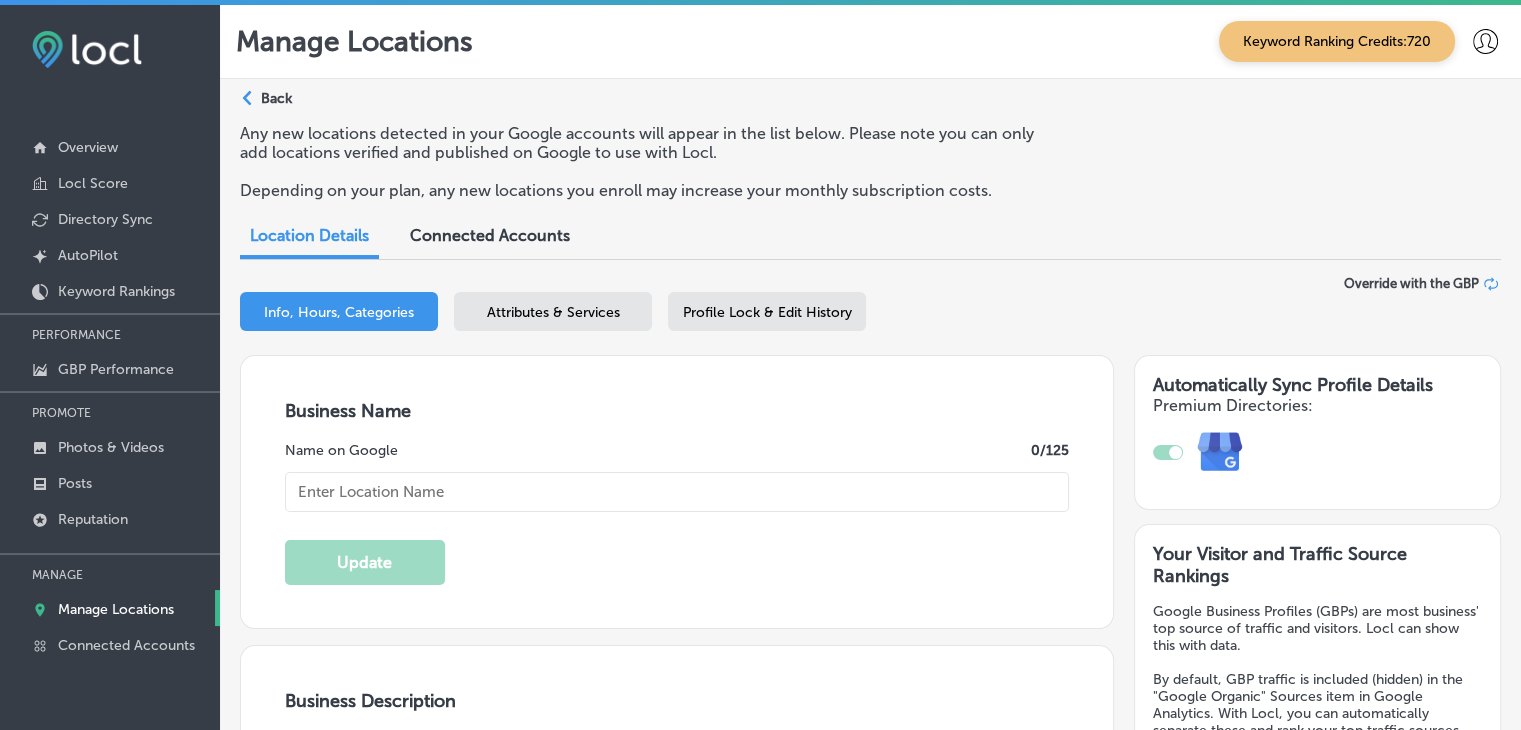 type on "[PERSON_NAME][GEOGRAPHIC_DATA] in [GEOGRAPHIC_DATA], [GEOGRAPHIC_DATA], is your trusted local hardware store offering everything you need for home improvement, gardening, and more. We carry a wide selection of power tools, plumbing and electrical supplies, building materials, lumber, paint, and lawn and garden tools to help you tackle any project. In addition, we offer equipment rentals, small engine repairs, and a variety of pet and farm products. Our knowledgeable and friendly team is here to provide expert advice and personalized service, ensuring you get the right products every time. Visit us [DATE] for top-quality service and trusted products from a local business that cares!" 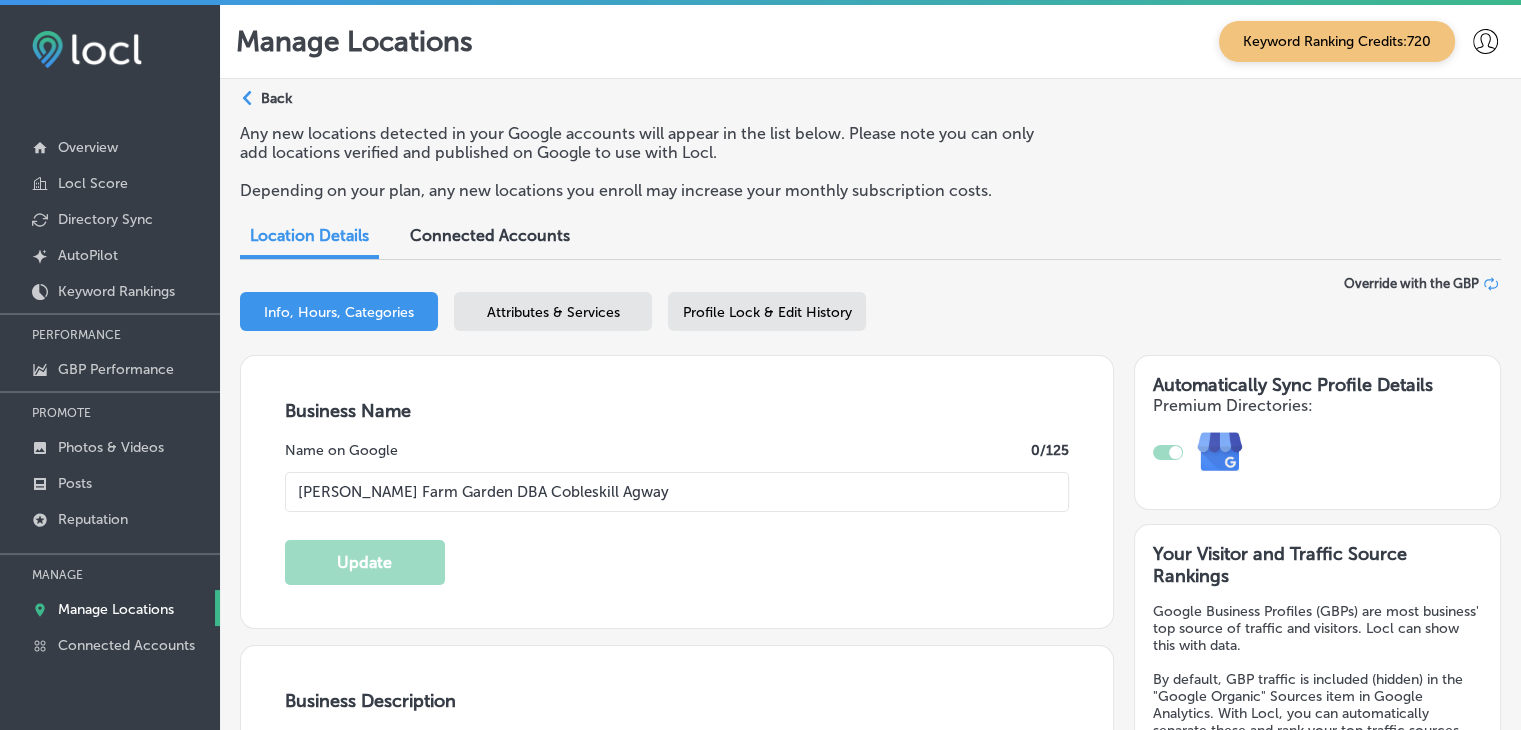 type on "[PHONE_NUMBER]" 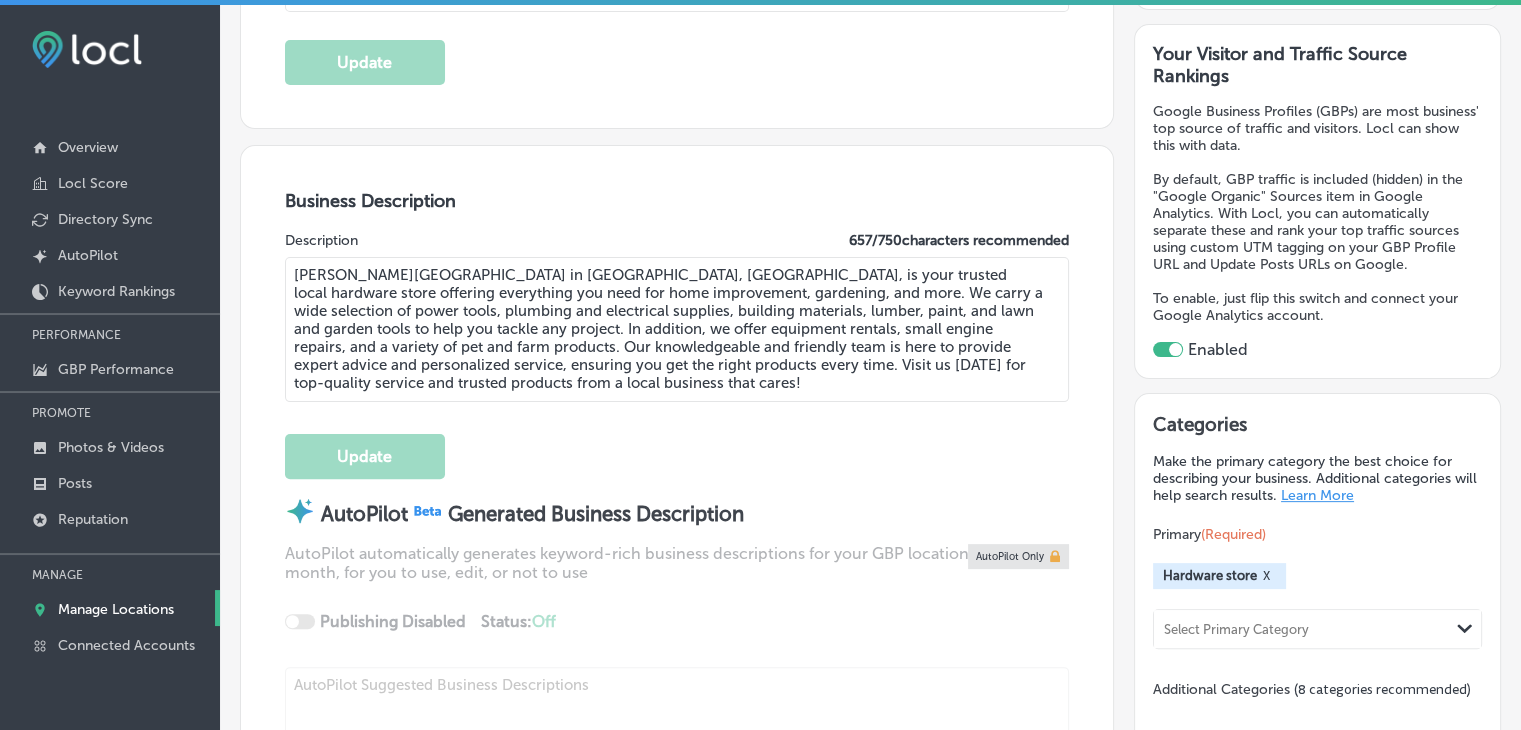 select on "US" 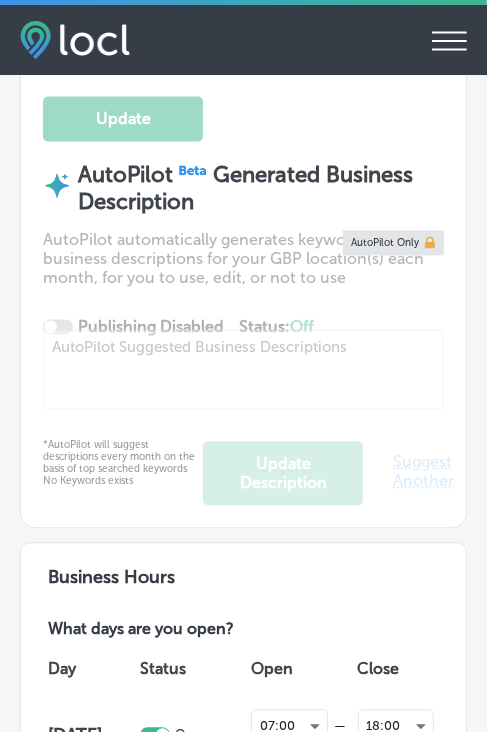 type on "[URL][DOMAIN_NAME]" 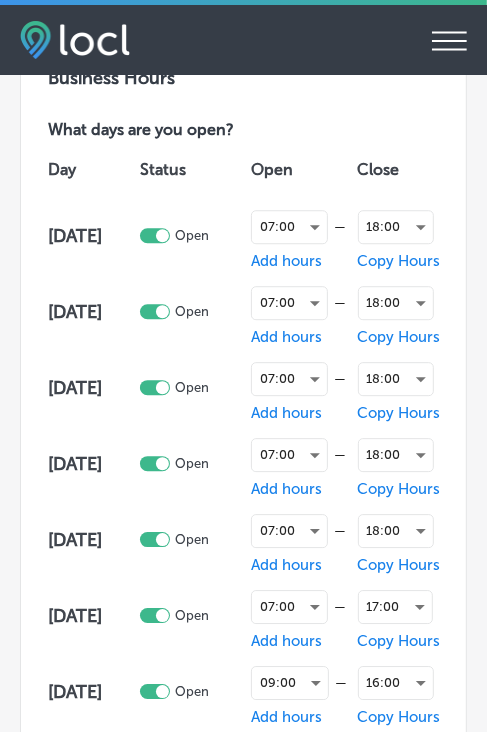 type on "[PHONE_NUMBER]" 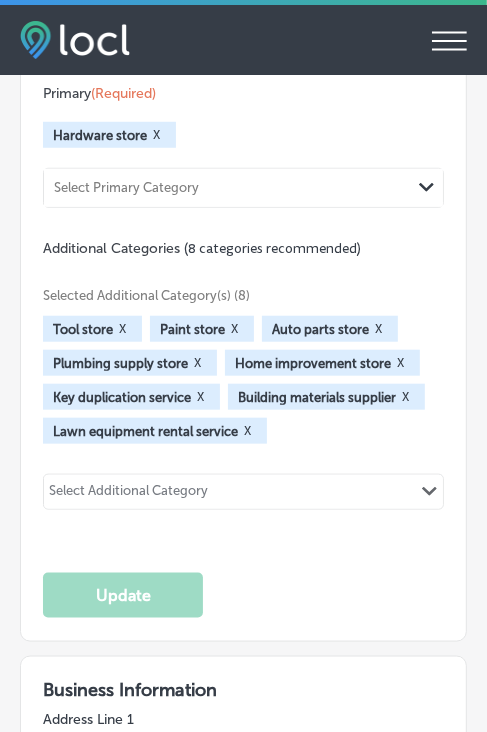 scroll, scrollTop: 2819, scrollLeft: 0, axis: vertical 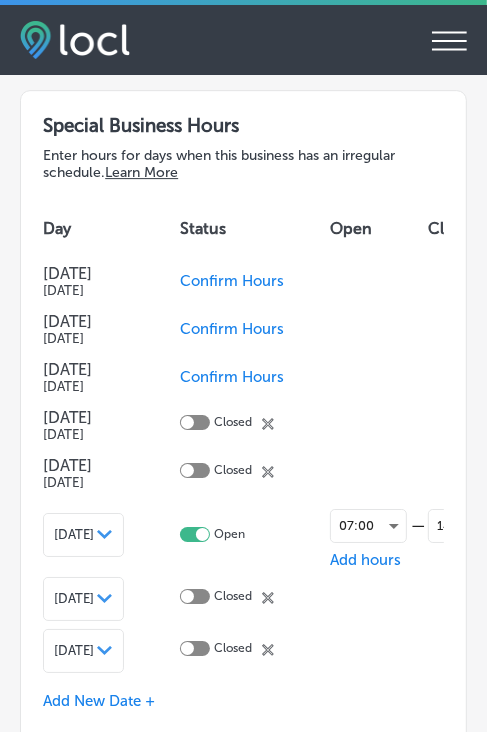 click on "Info, Hours, Categories Attributes & Services Profile Lock & Edit History" at bounding box center (243, 912) 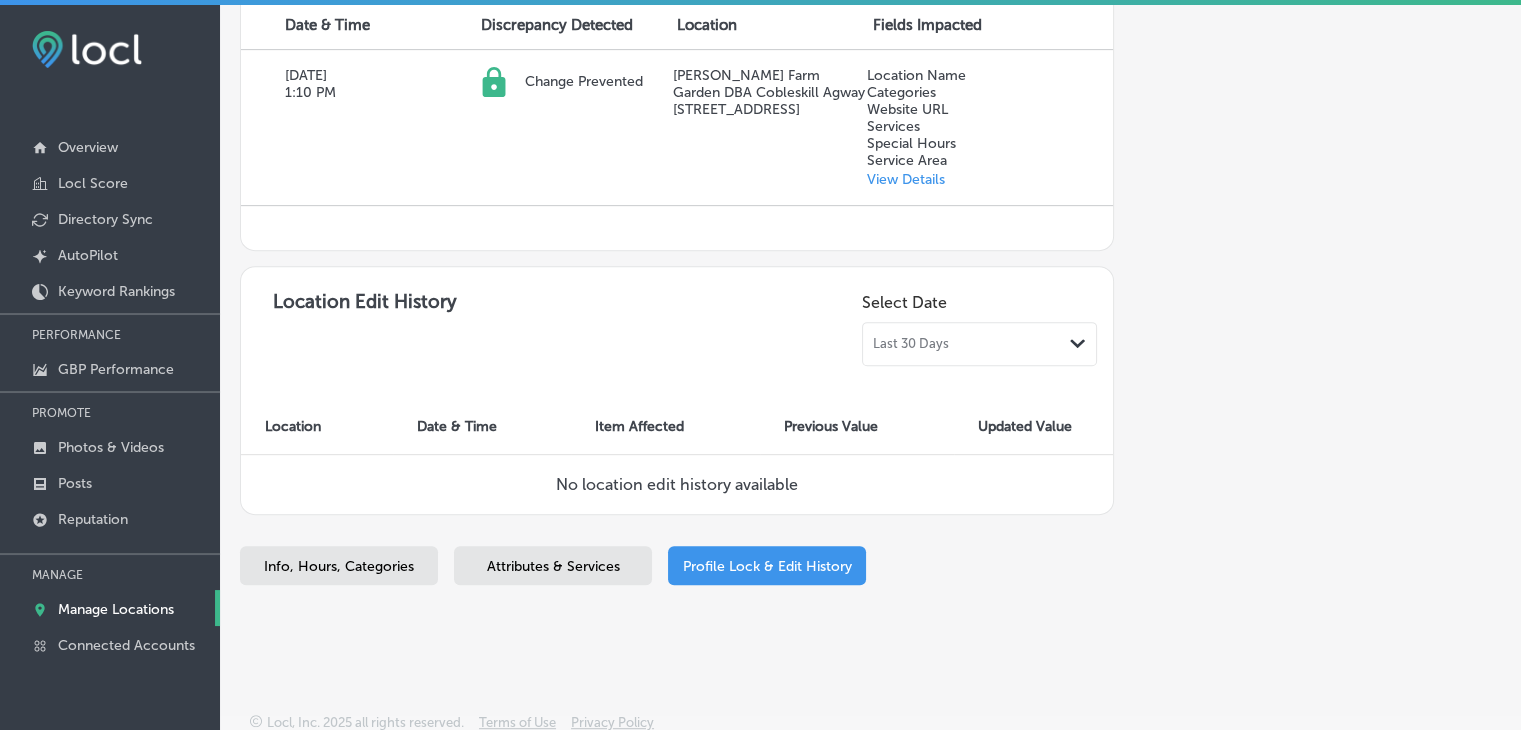 checkbox on "true" 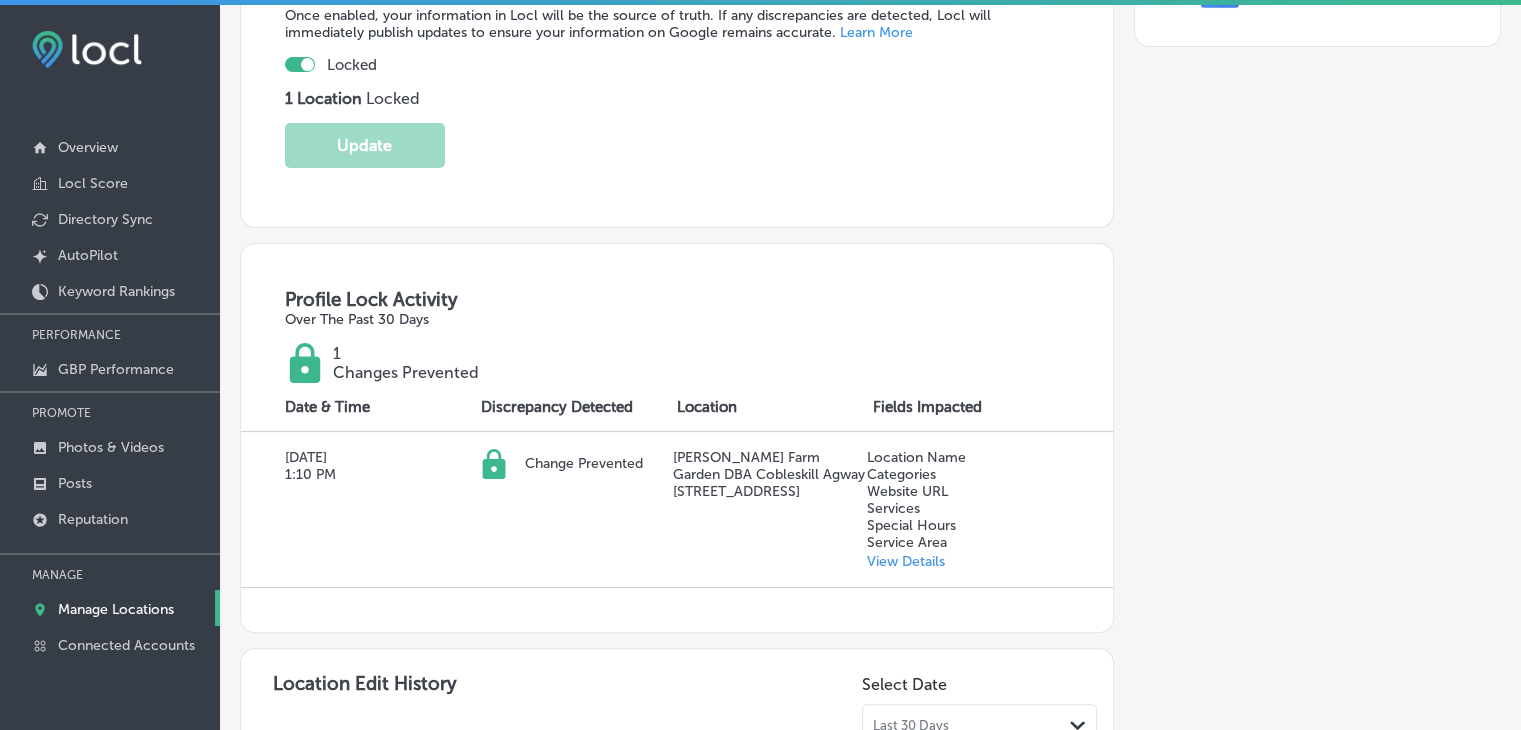 scroll, scrollTop: 0, scrollLeft: 0, axis: both 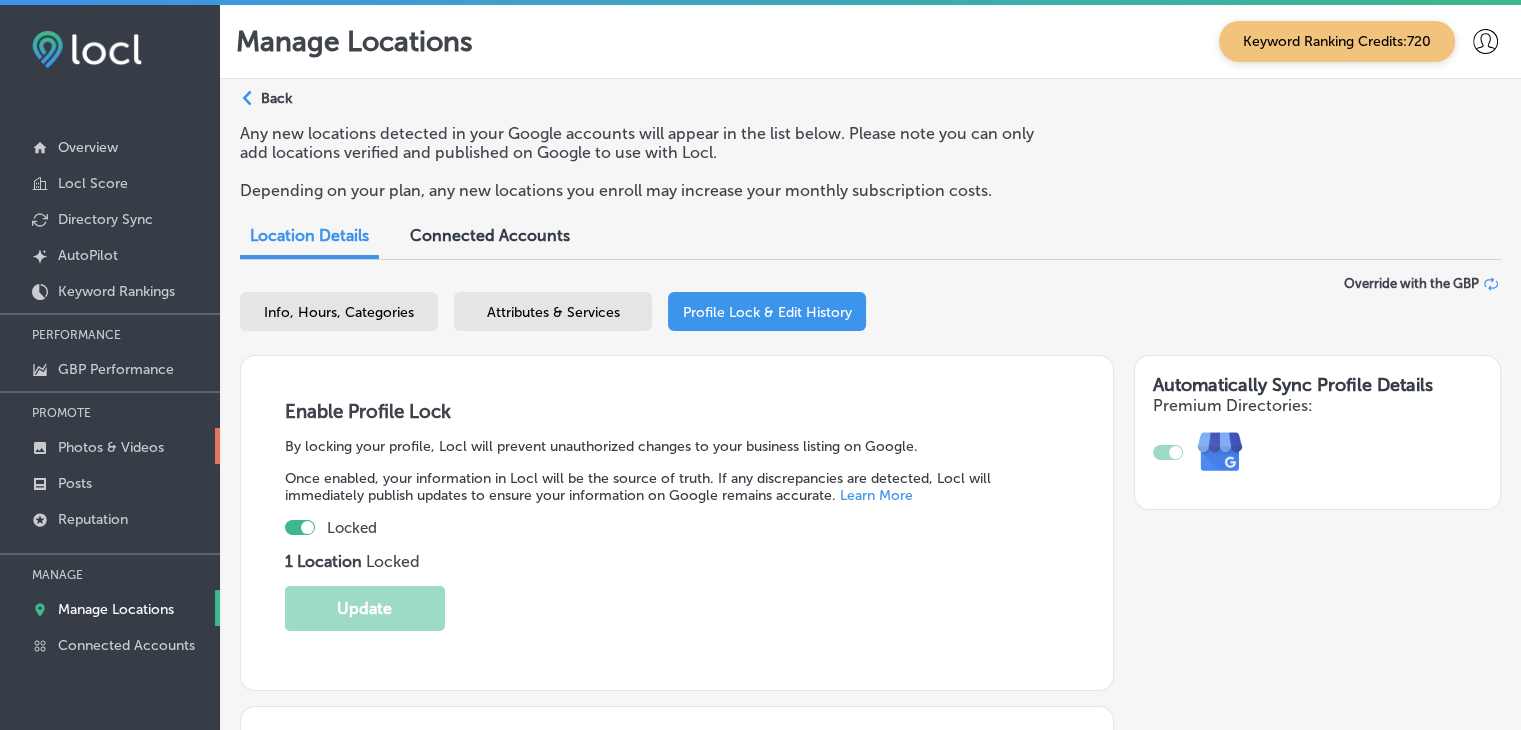 click on "Photos & Videos" at bounding box center (111, 447) 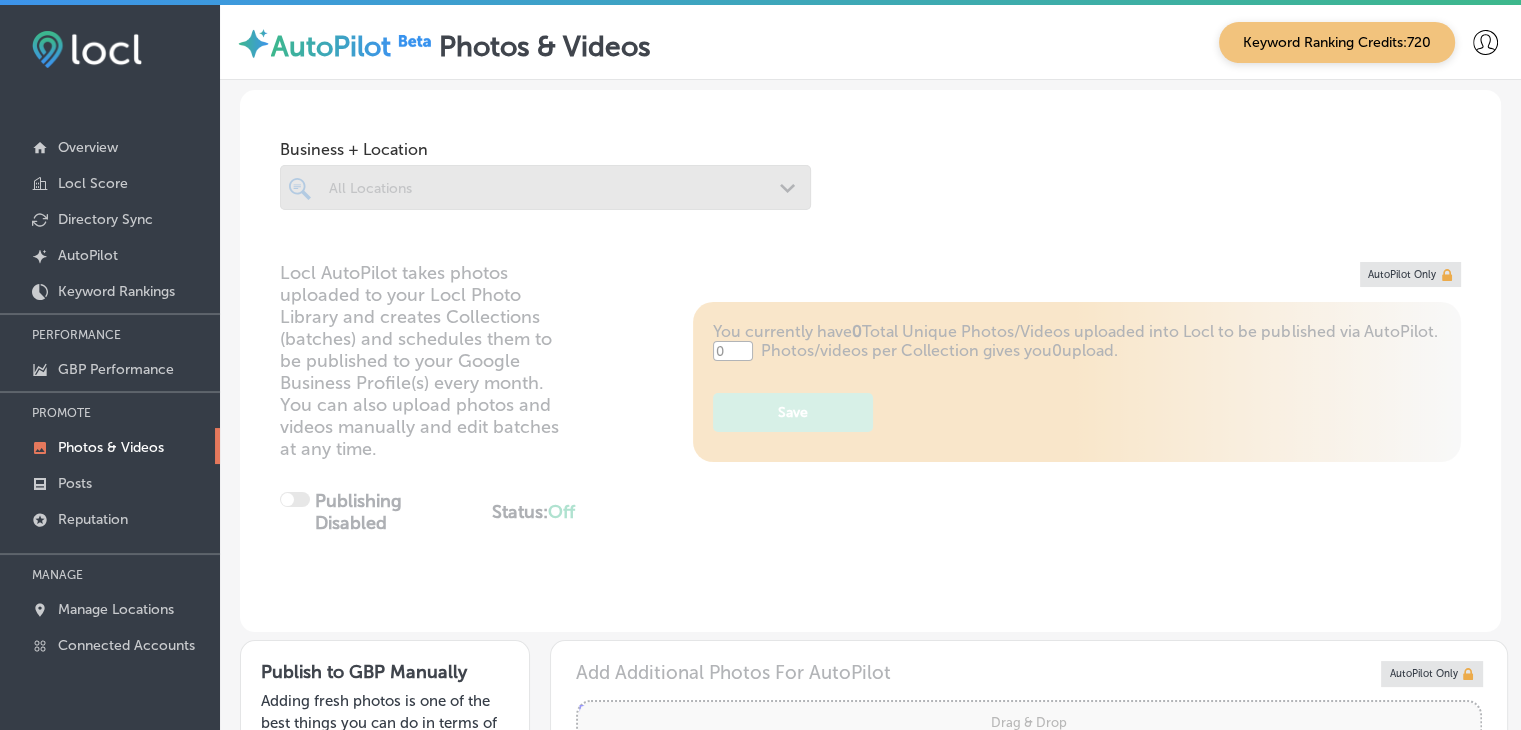type on "5" 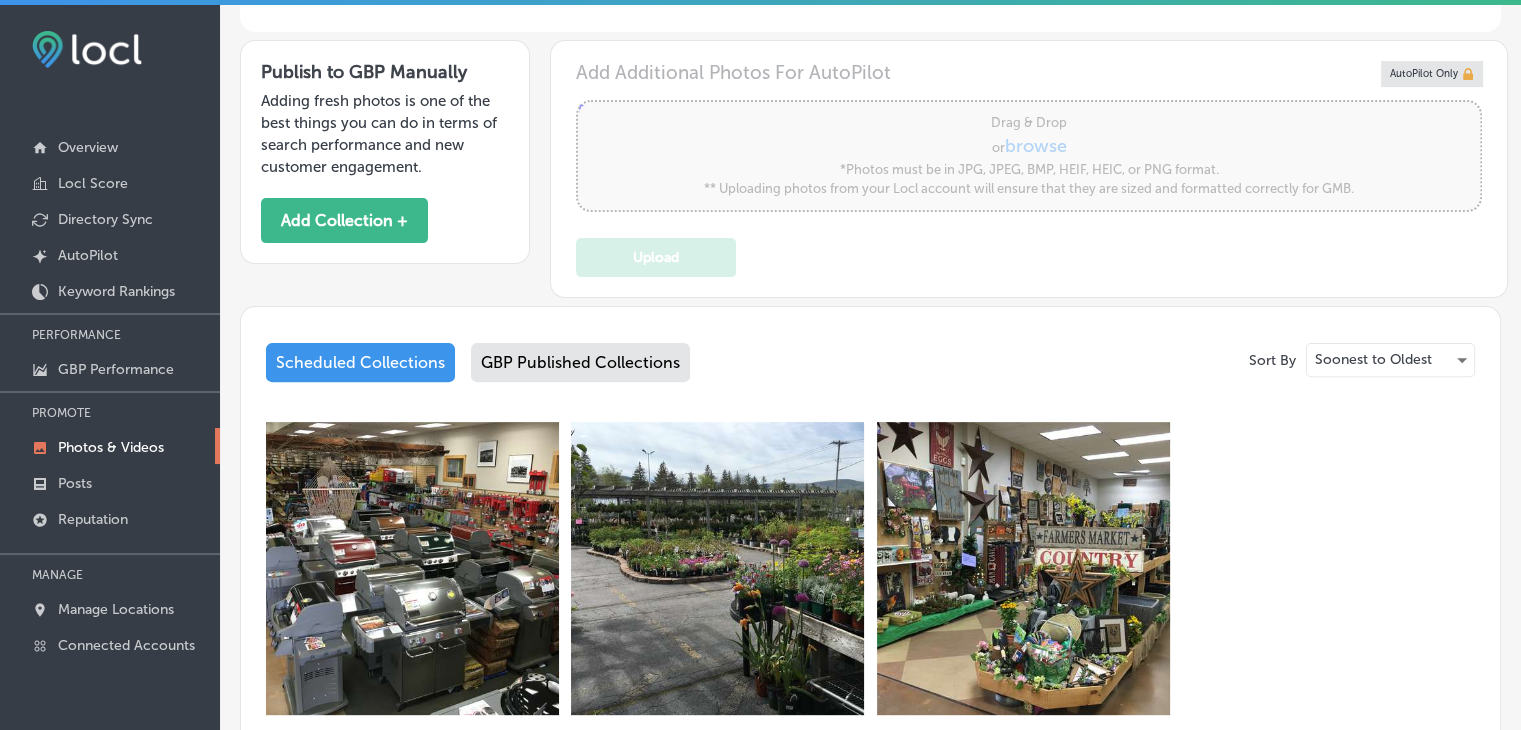 click on "GBP Published Collections" at bounding box center [580, 362] 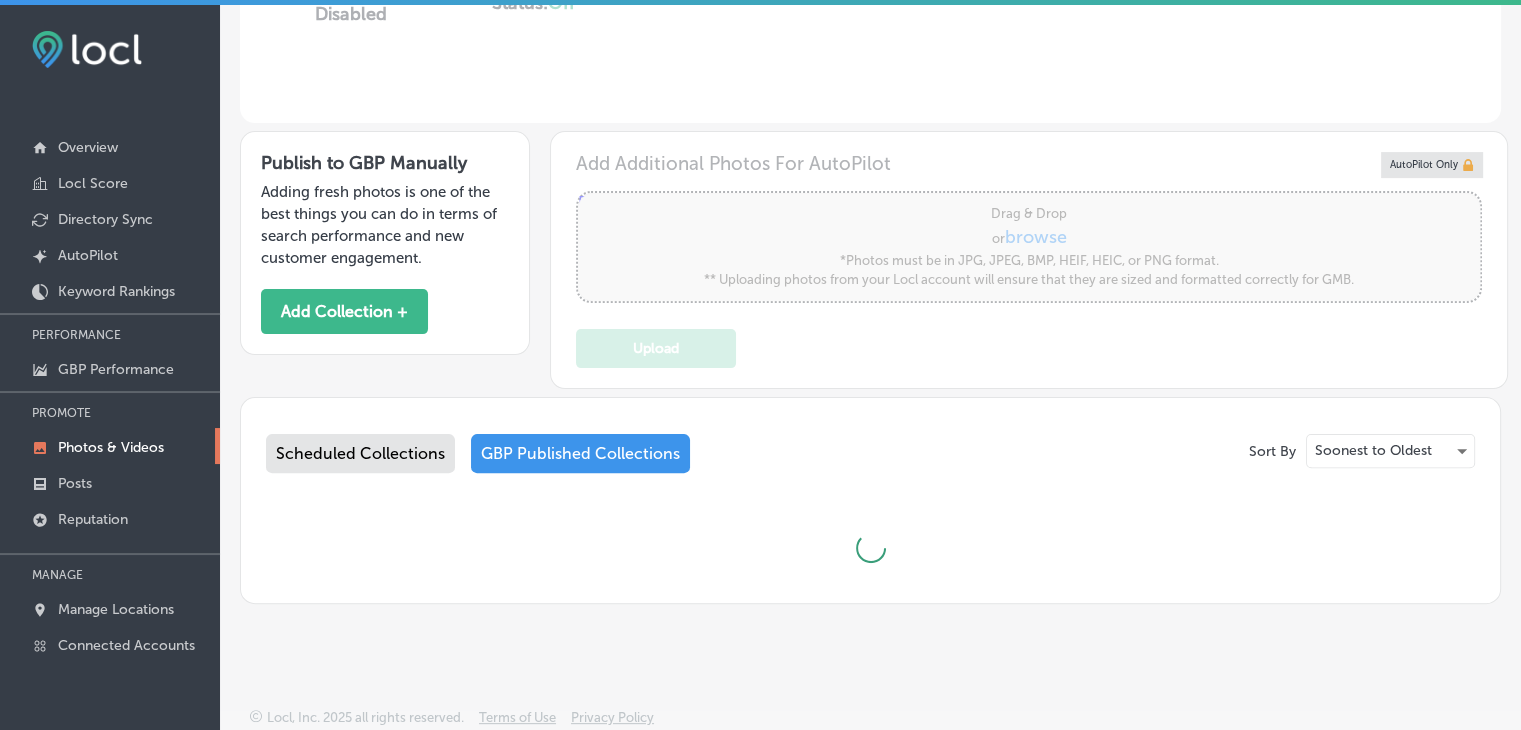 scroll, scrollTop: 503, scrollLeft: 0, axis: vertical 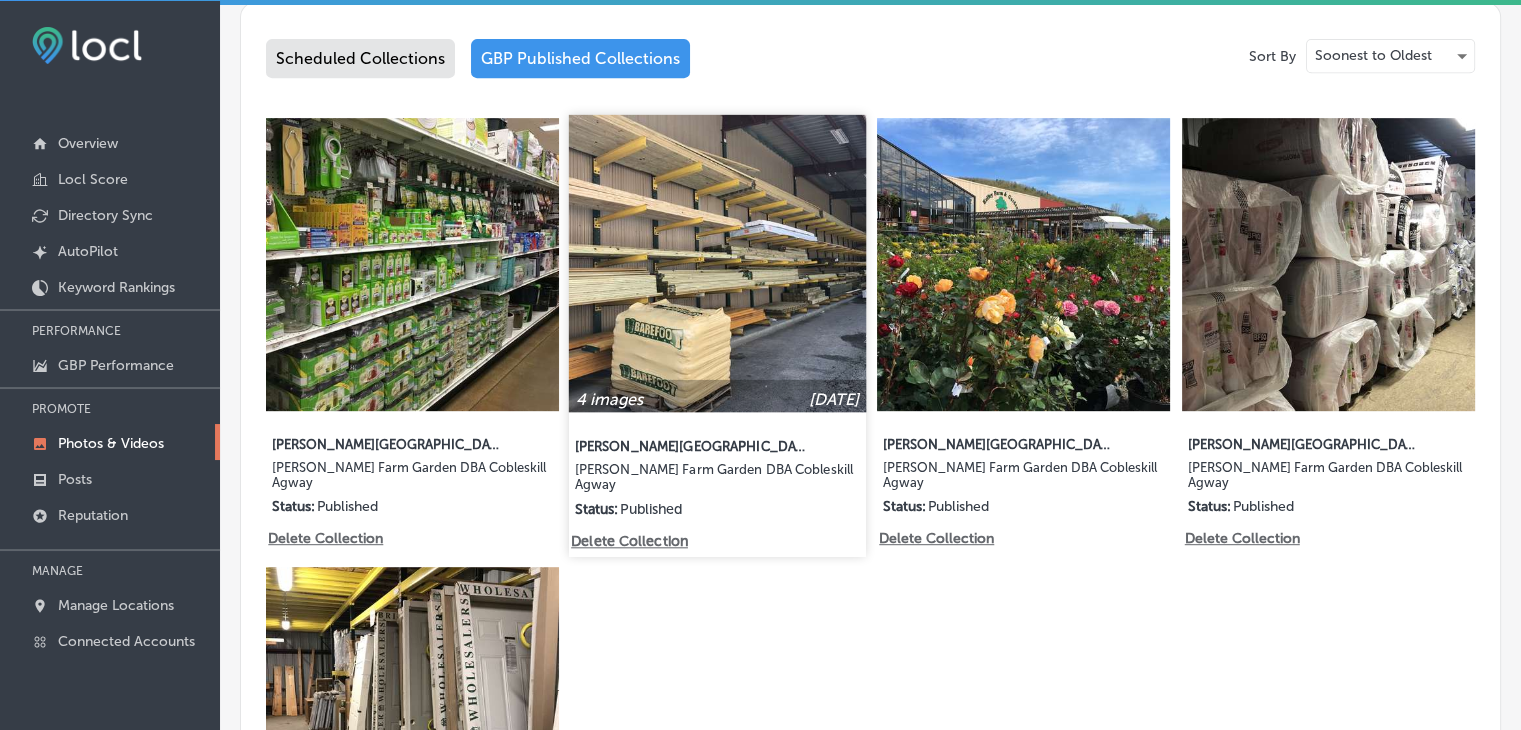 click at bounding box center [717, 263] 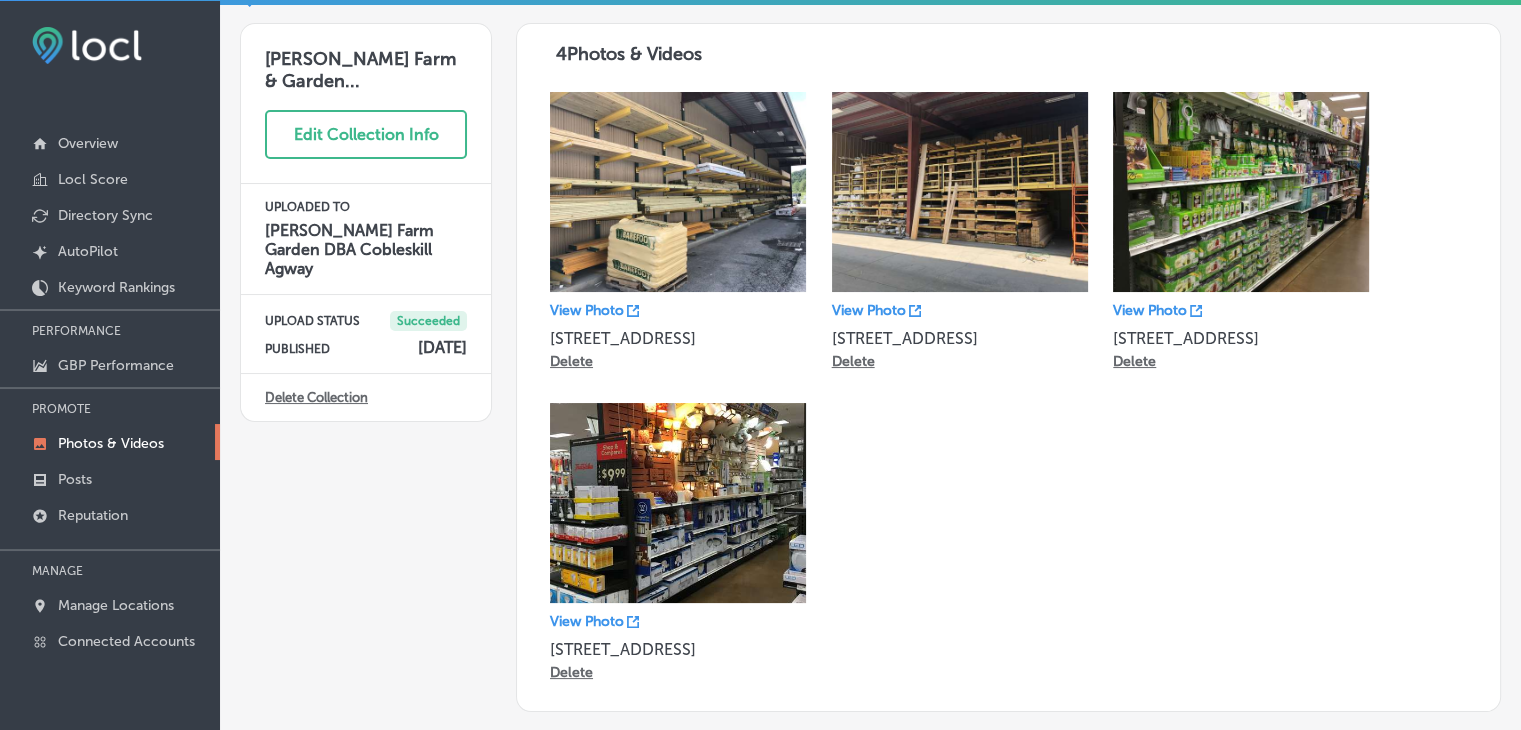 scroll, scrollTop: 0, scrollLeft: 0, axis: both 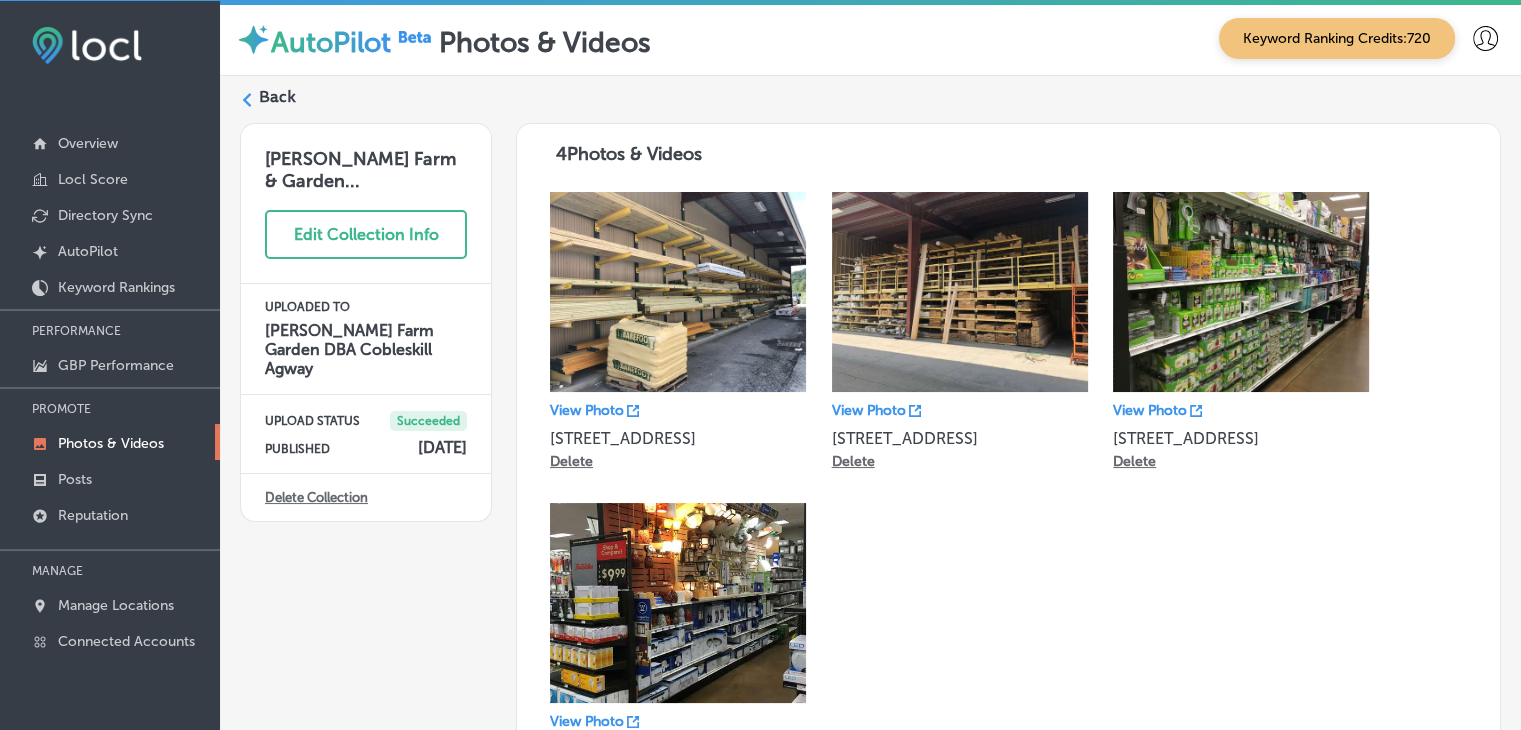 click 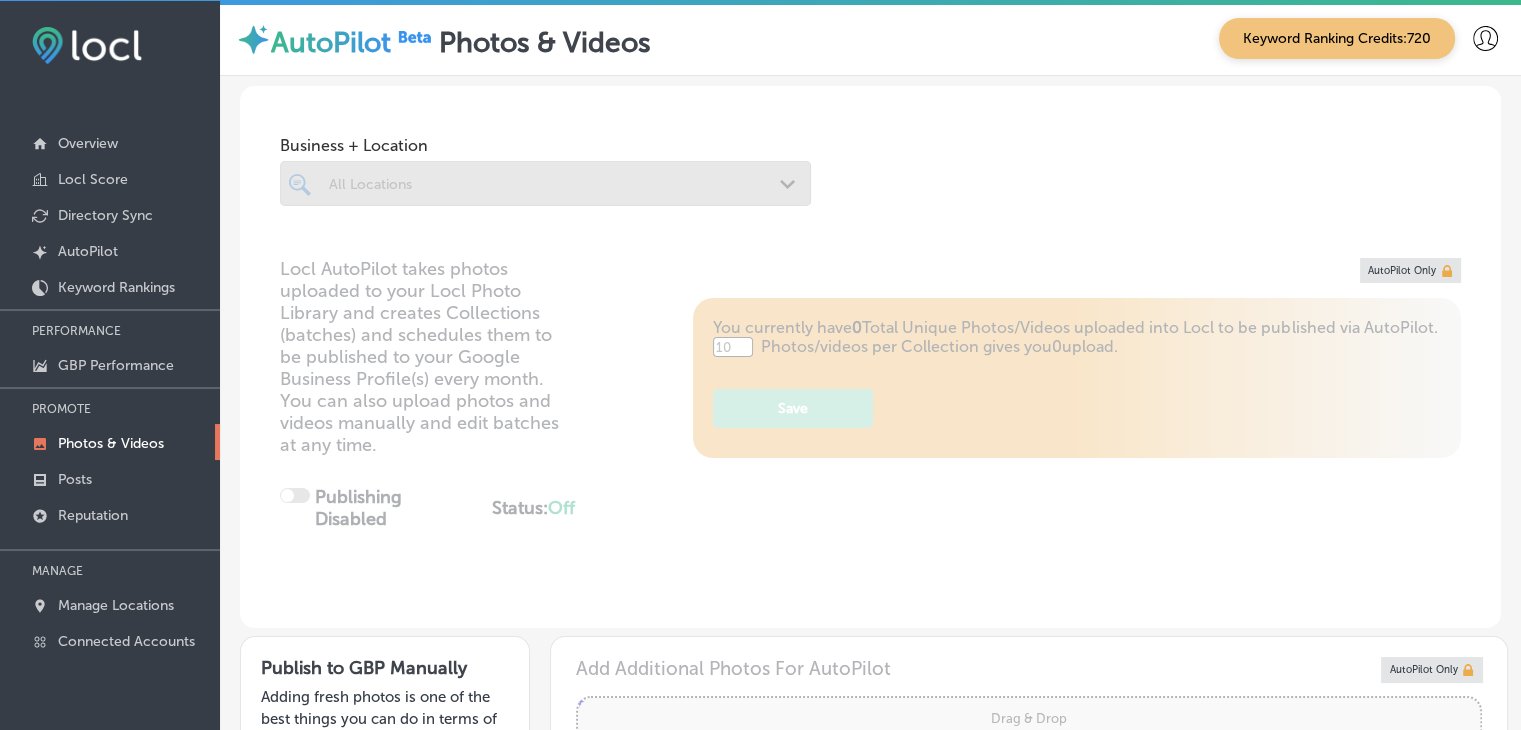 scroll, scrollTop: 500, scrollLeft: 0, axis: vertical 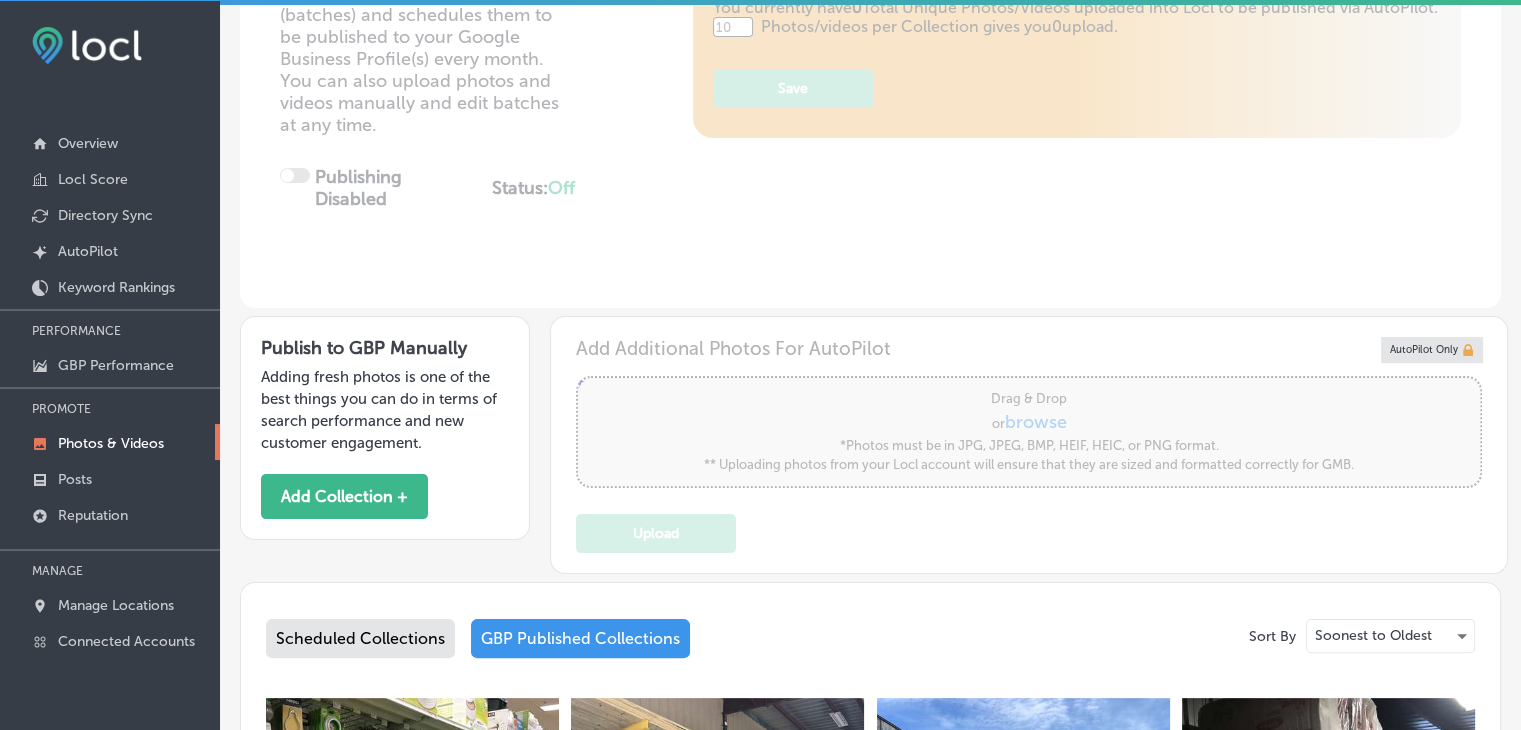 type on "5" 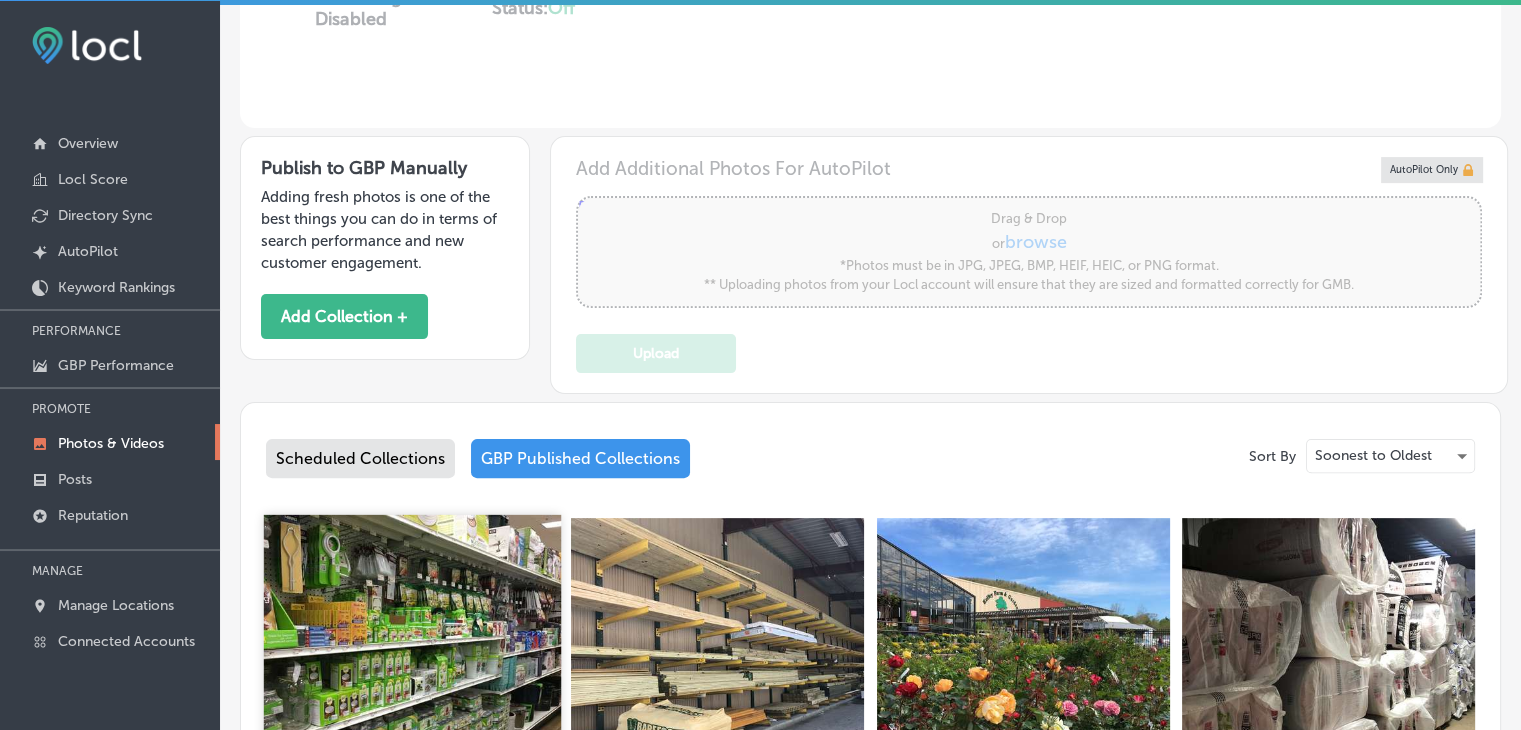 click at bounding box center (412, 663) 